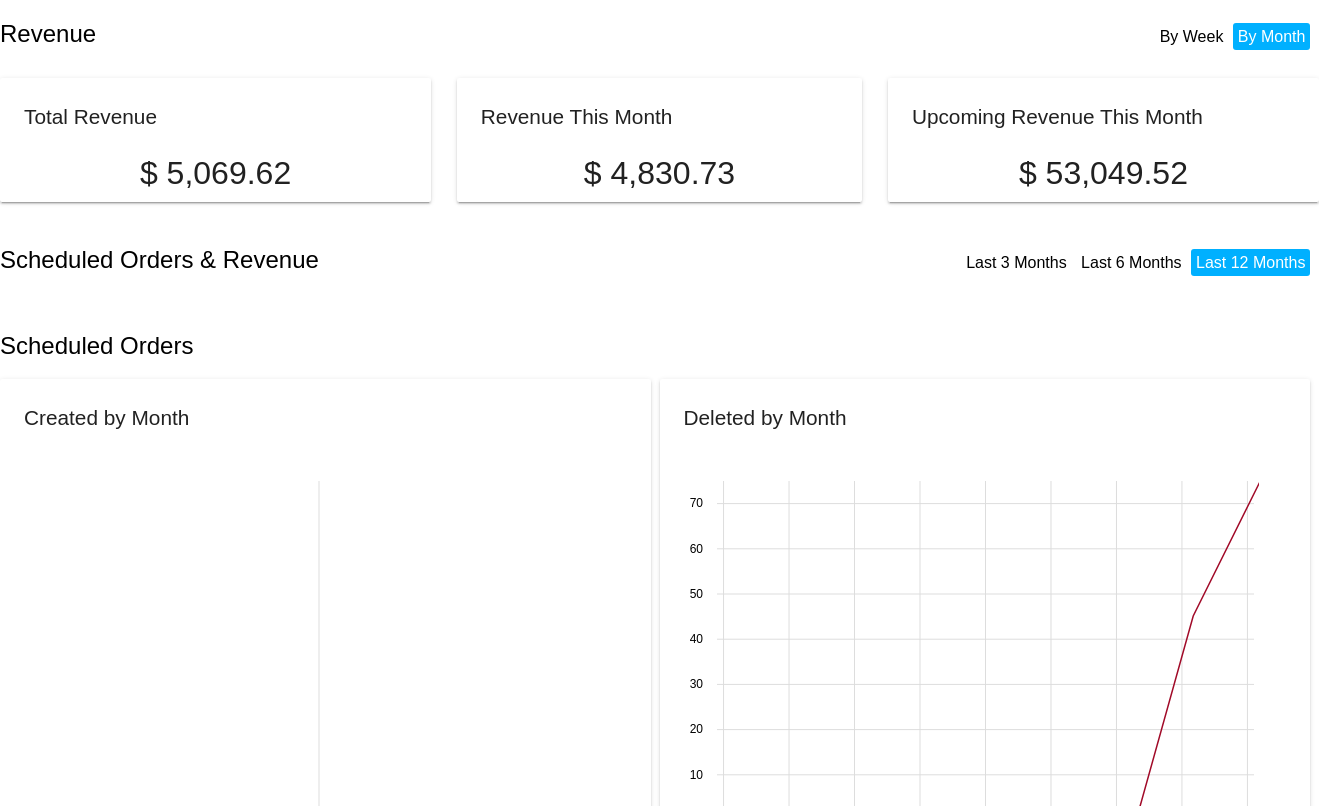 scroll, scrollTop: 0, scrollLeft: 0, axis: both 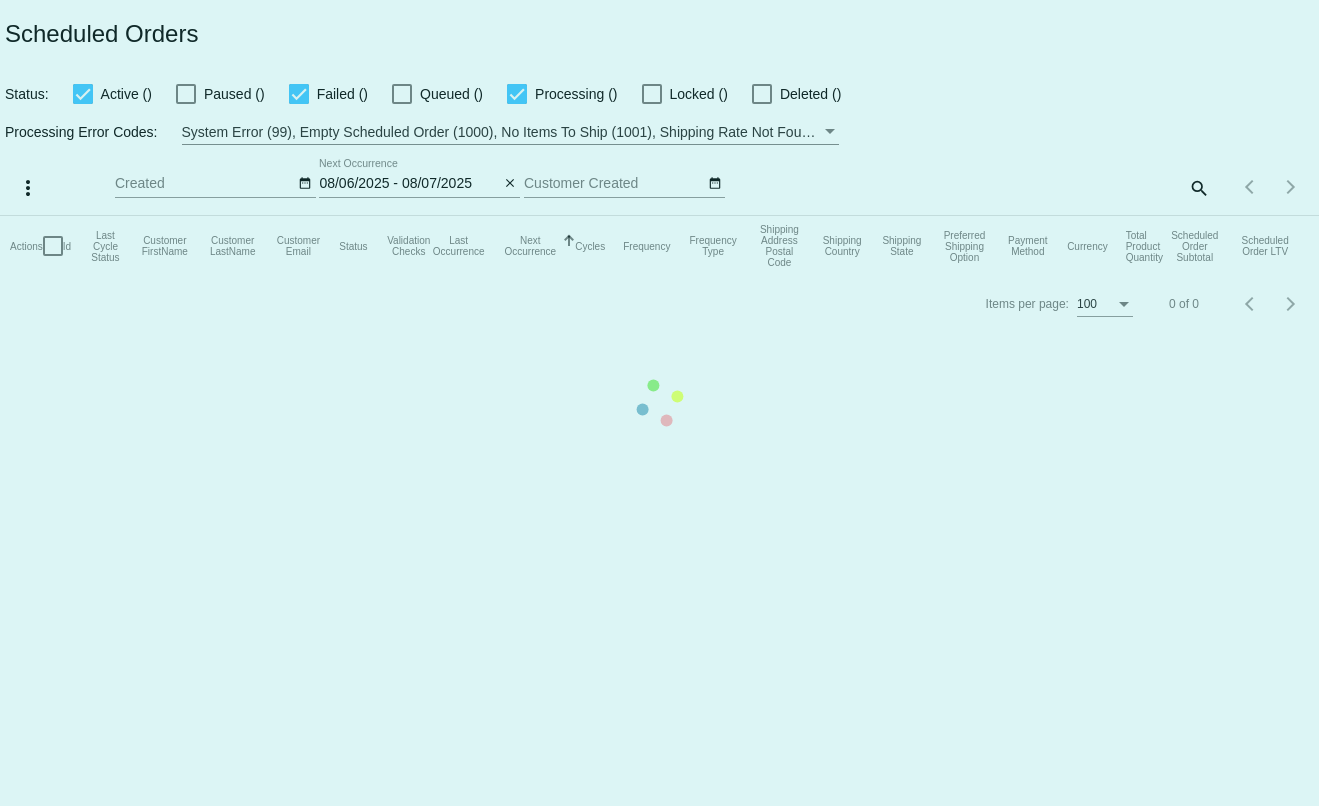 type on "[EMAIL]" 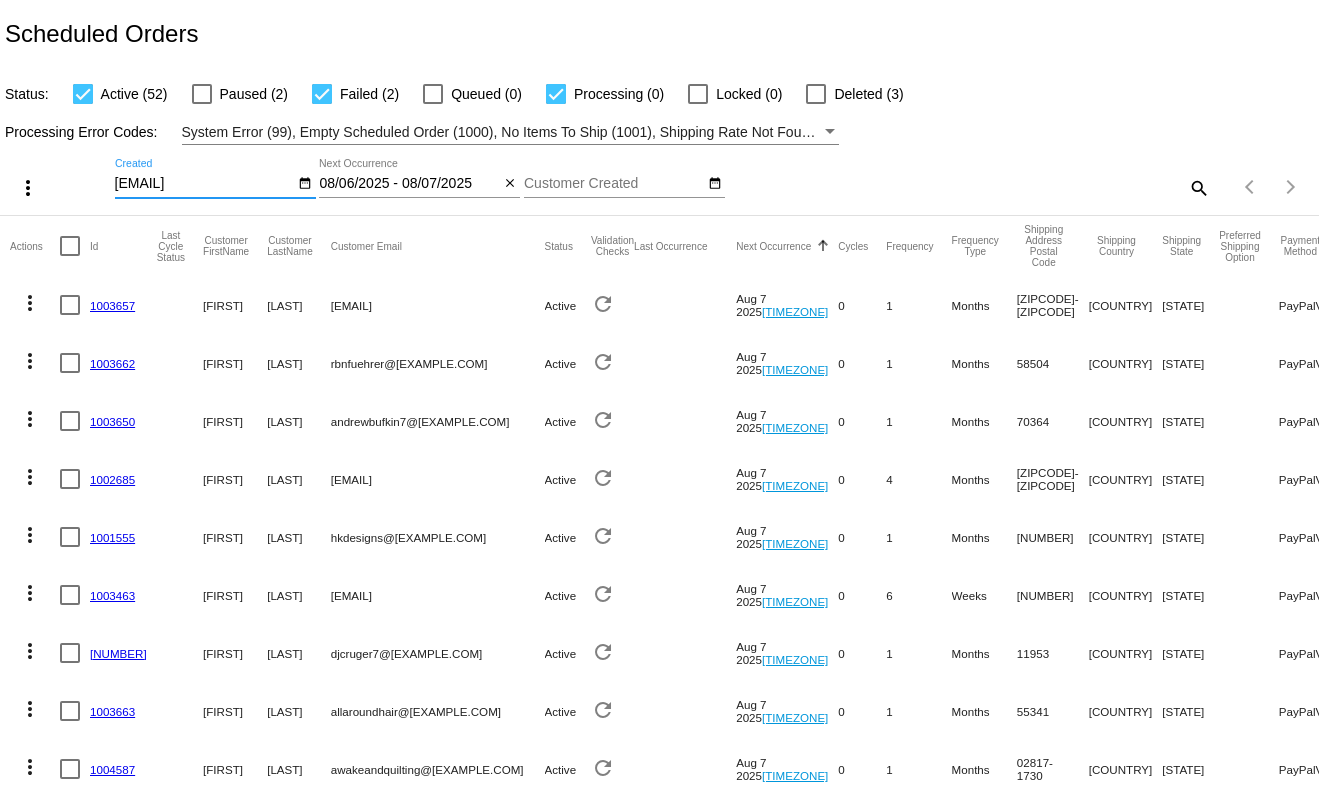 click on "Next Occurrence" 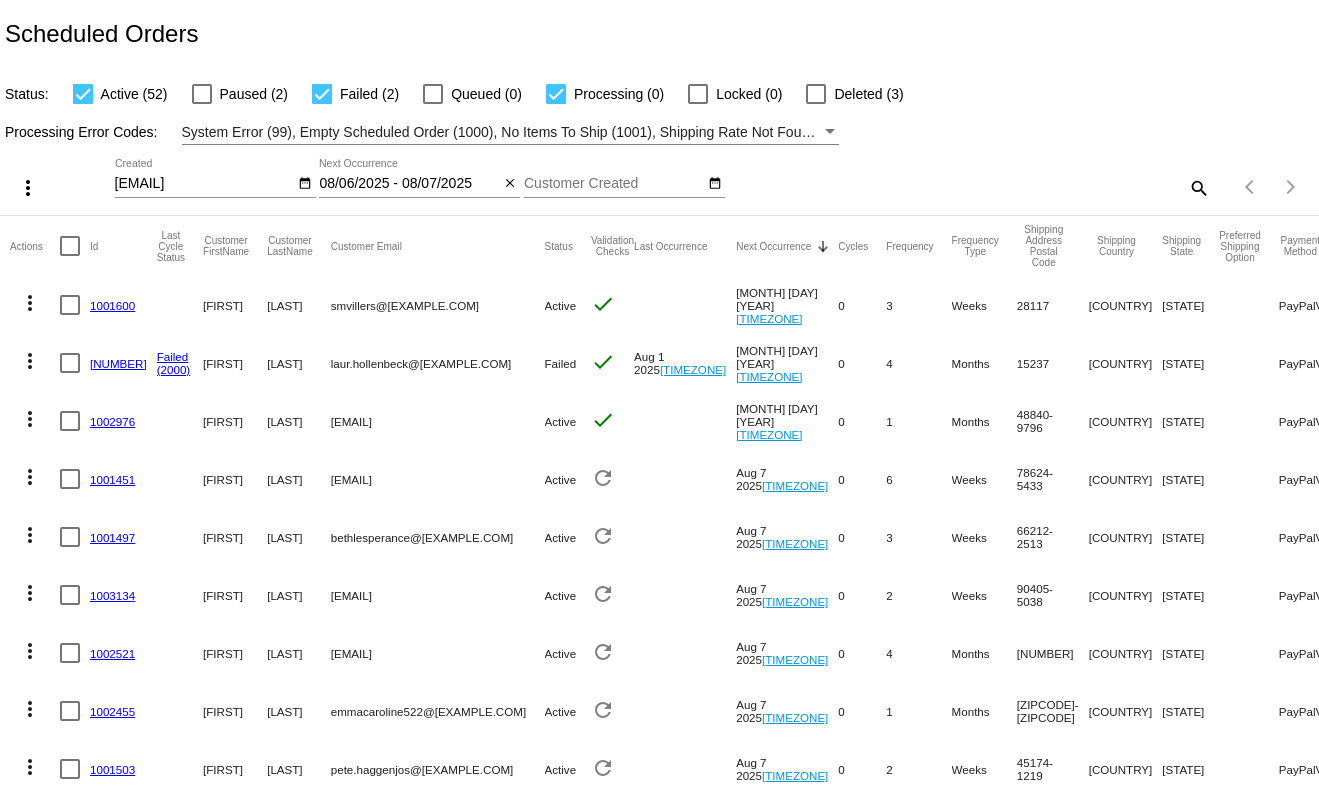 click on "Next Occurrence" 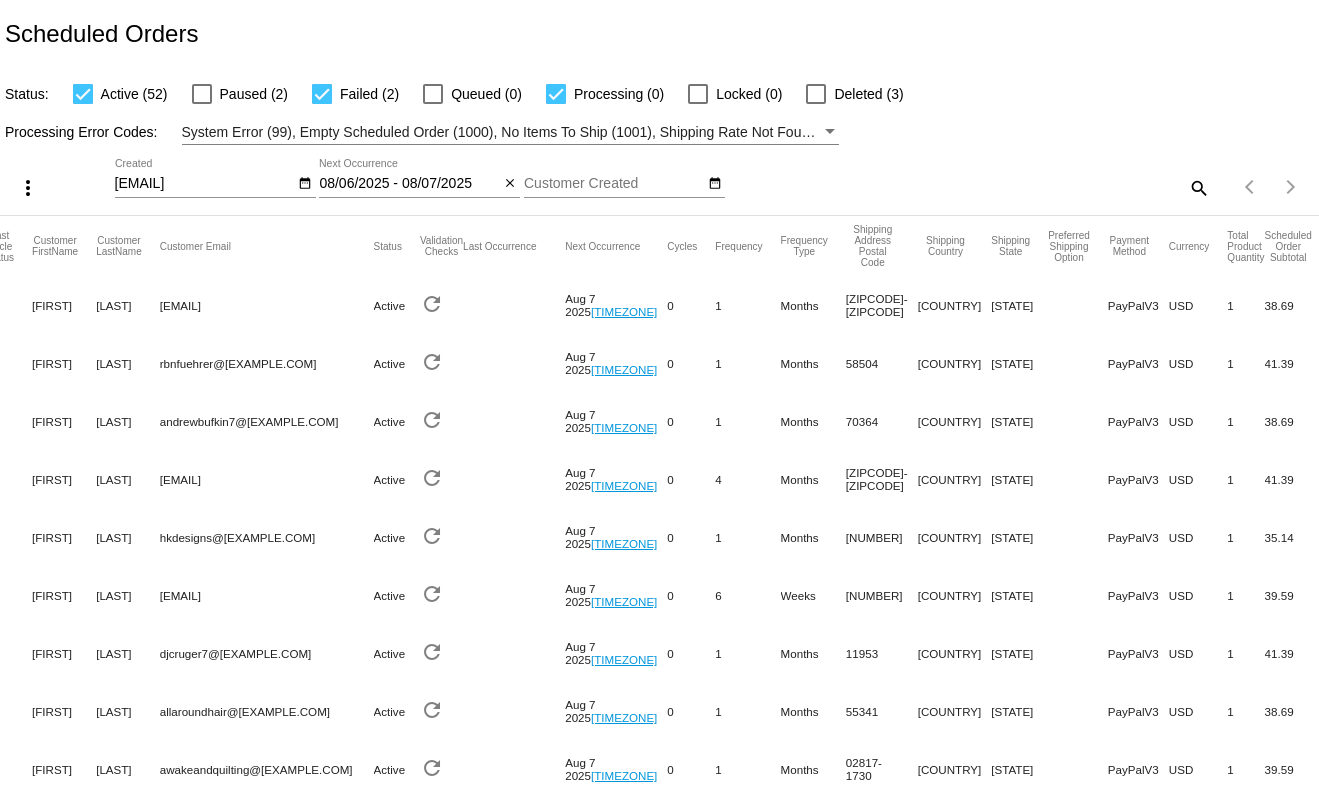 scroll, scrollTop: 0, scrollLeft: 172, axis: horizontal 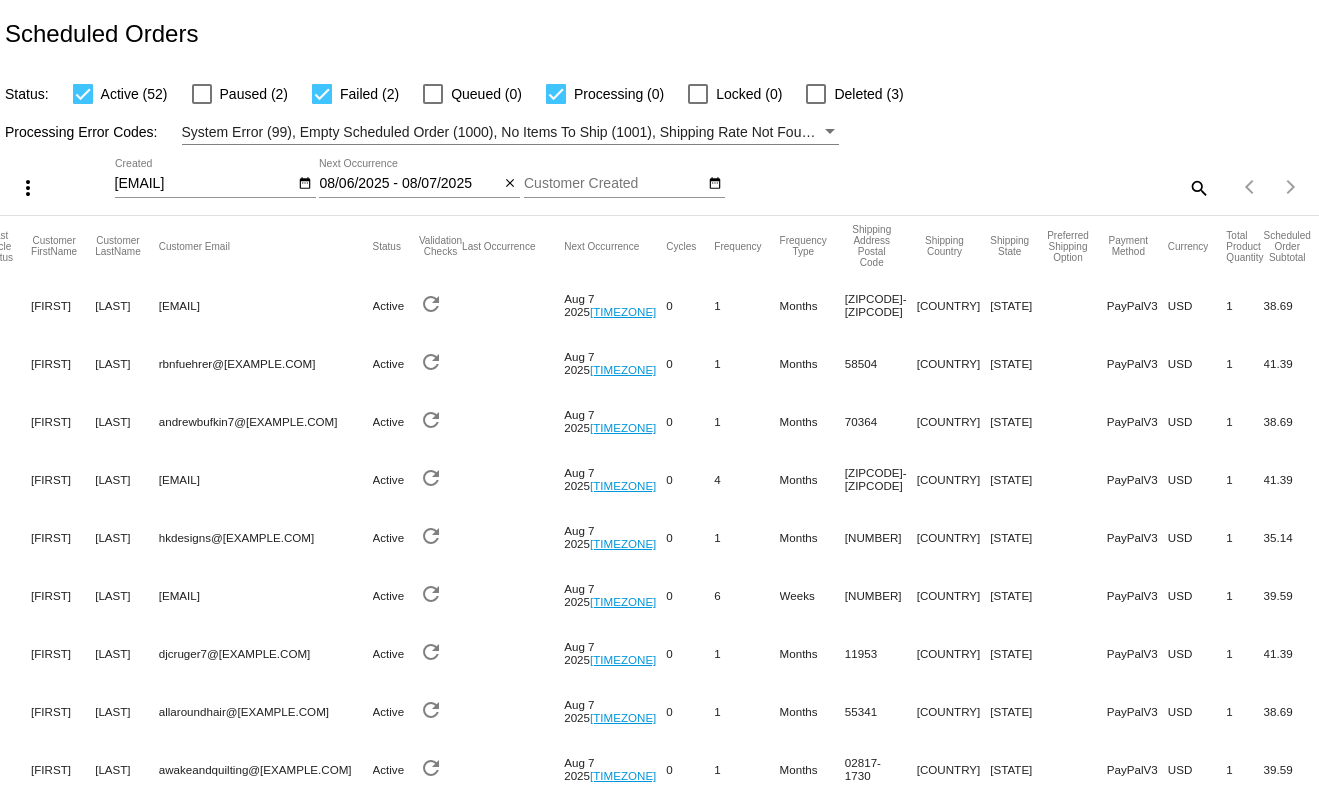 click on "08/06/2025 - 08/07/2025" at bounding box center [409, 184] 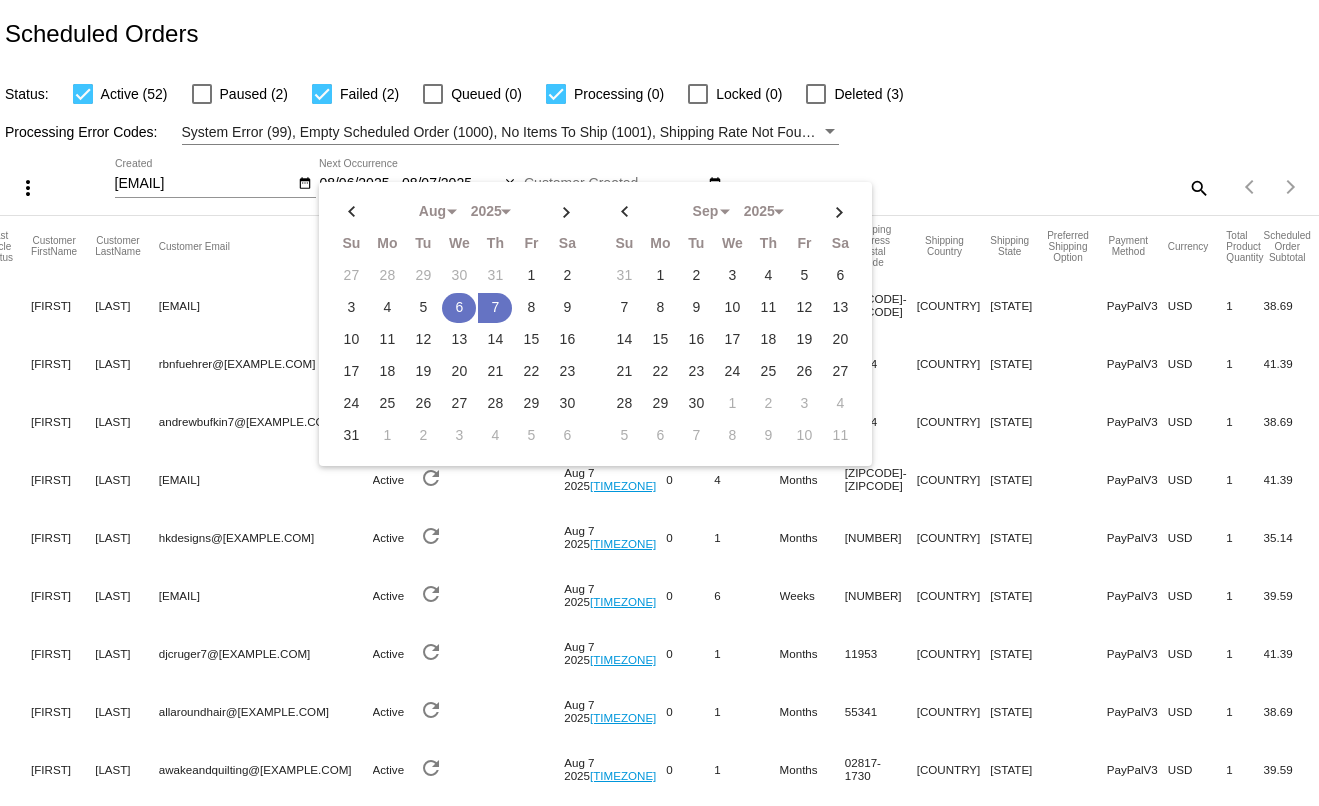click on "6" 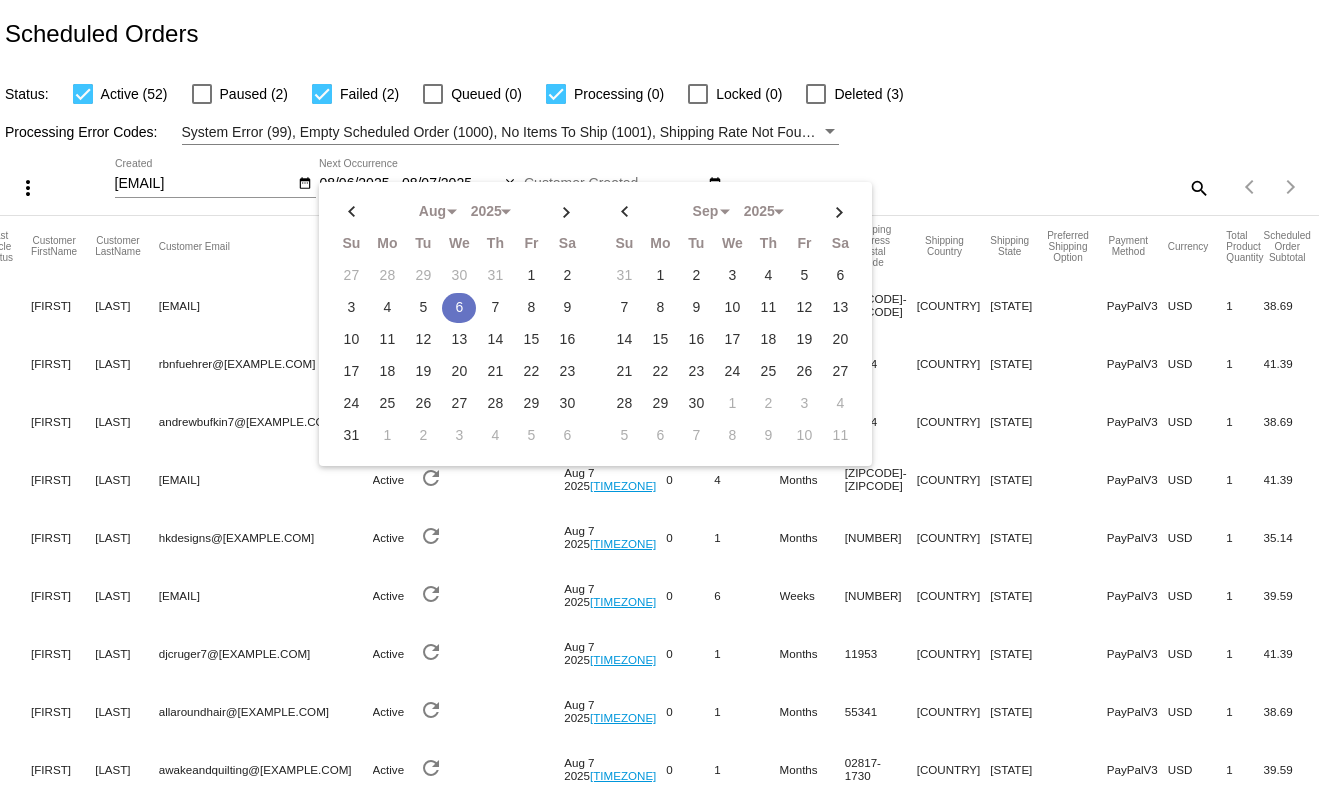 click on "6" 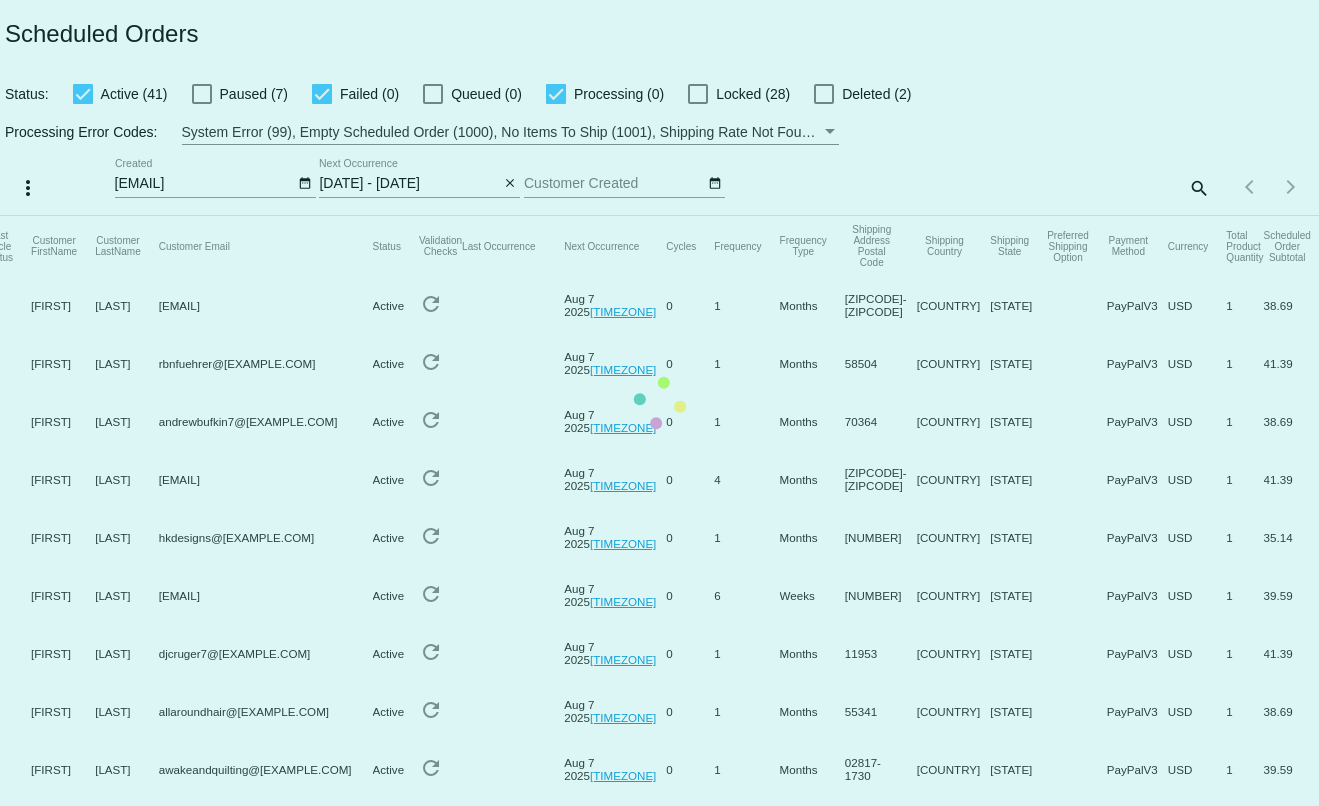scroll, scrollTop: 0, scrollLeft: 115, axis: horizontal 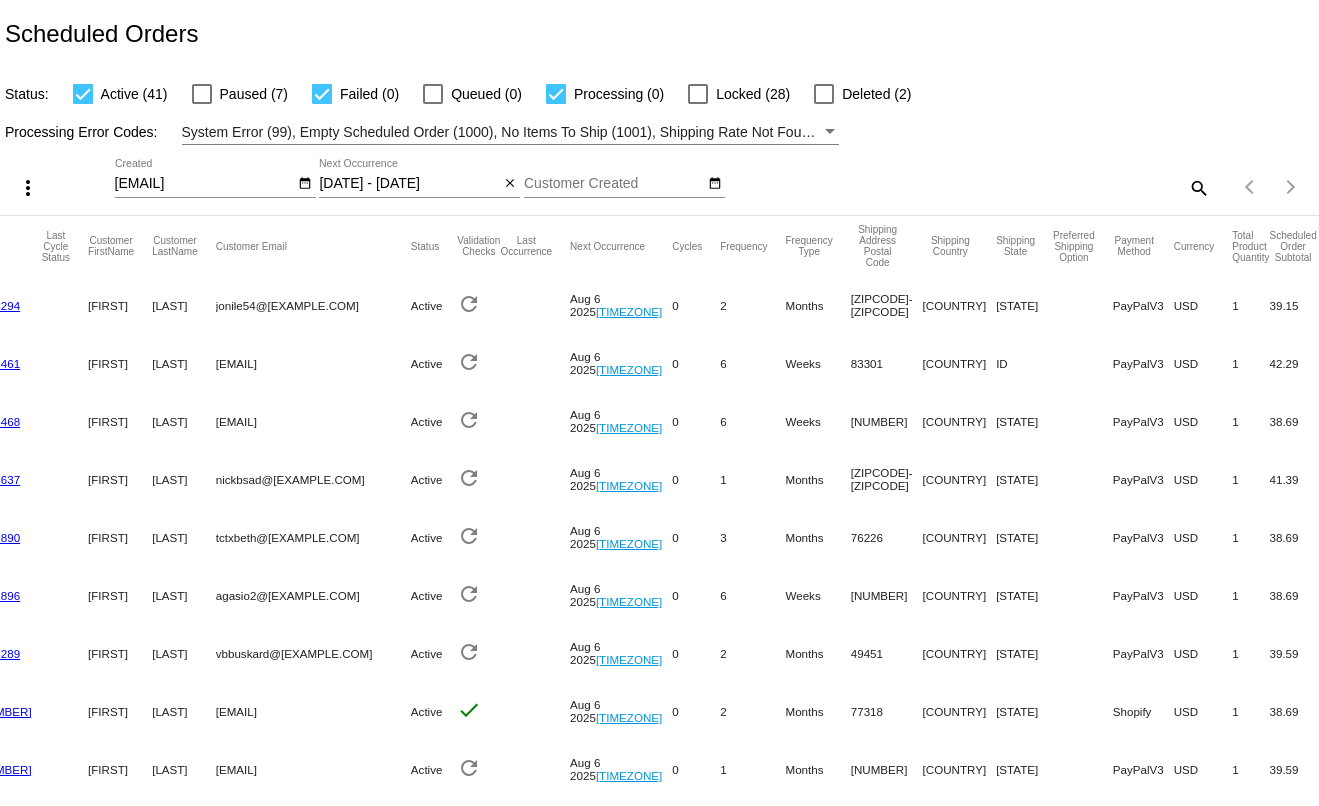 drag, startPoint x: 367, startPoint y: 360, endPoint x: 209, endPoint y: 376, distance: 158.80806 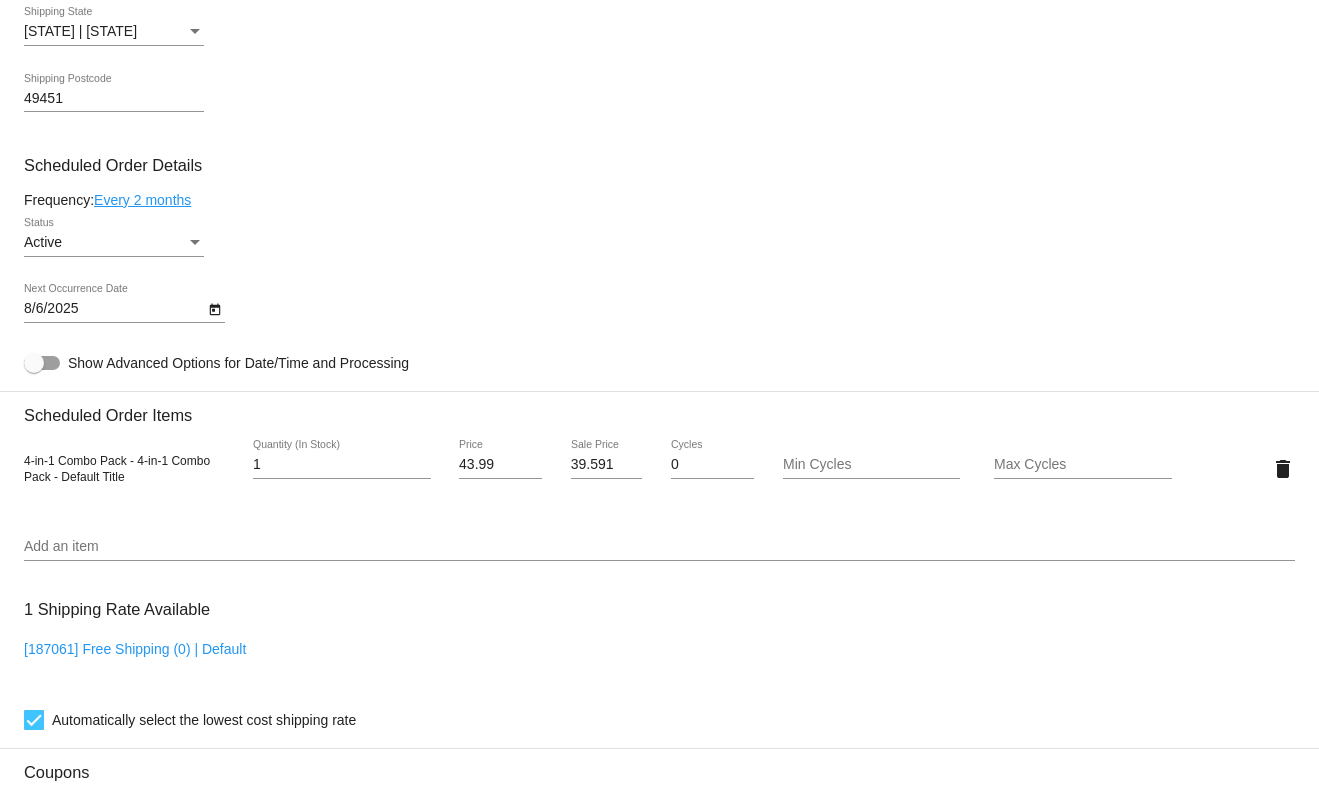 scroll, scrollTop: 996, scrollLeft: 0, axis: vertical 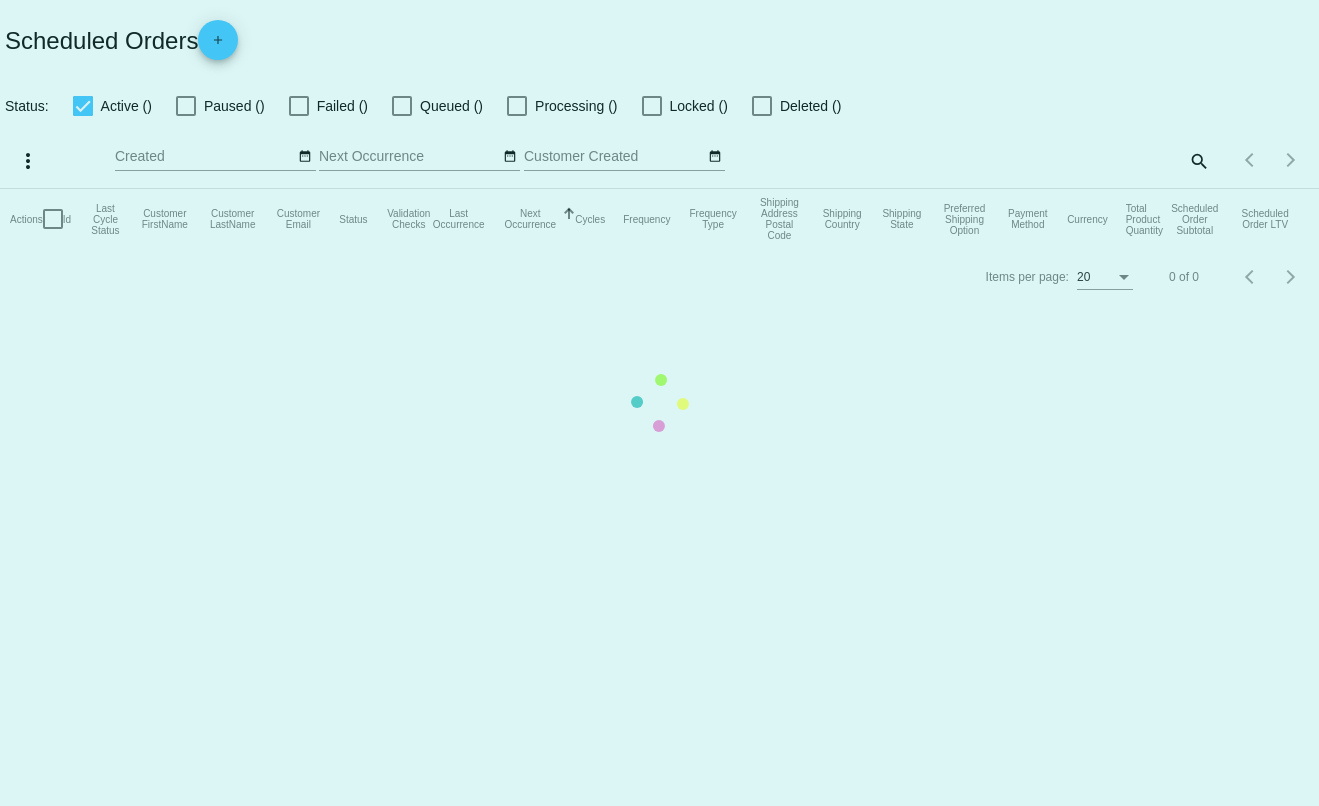 checkbox on "true" 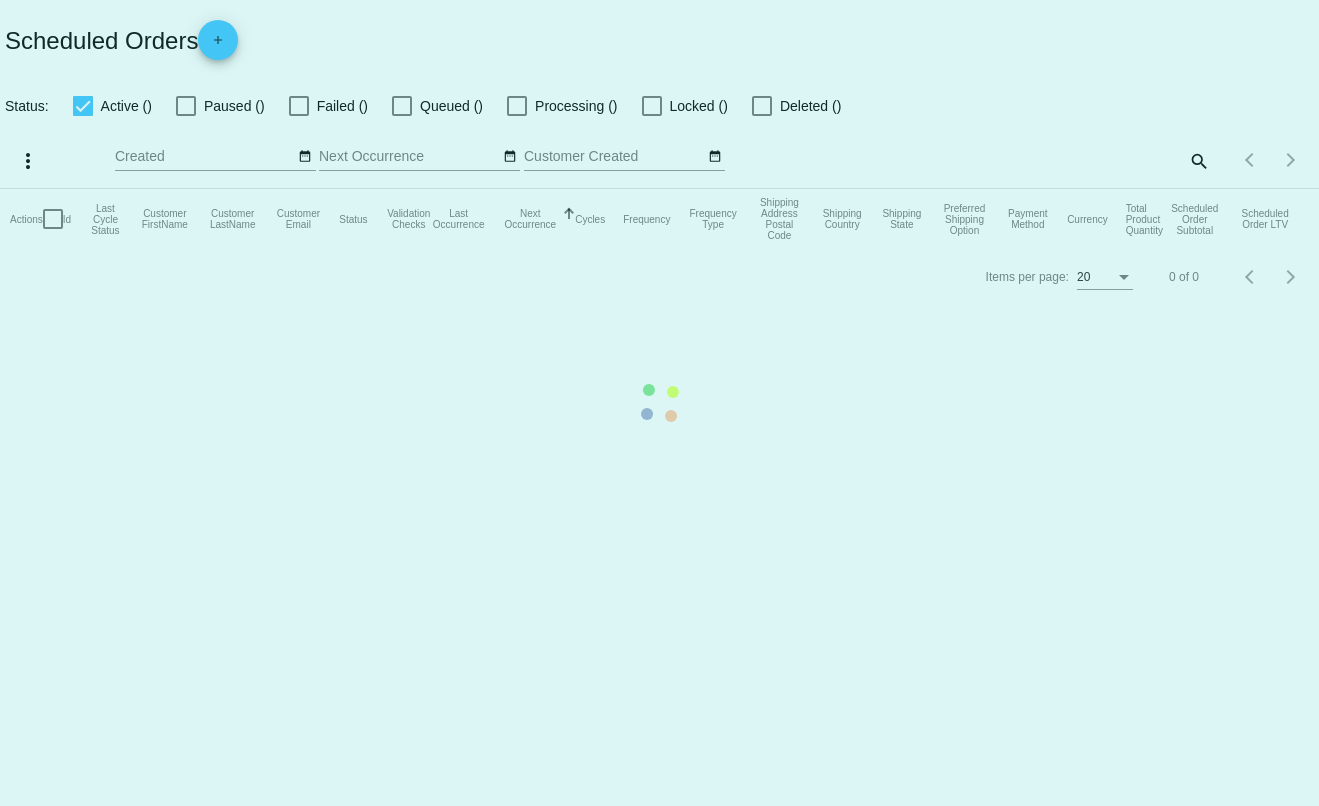 checkbox on "true" 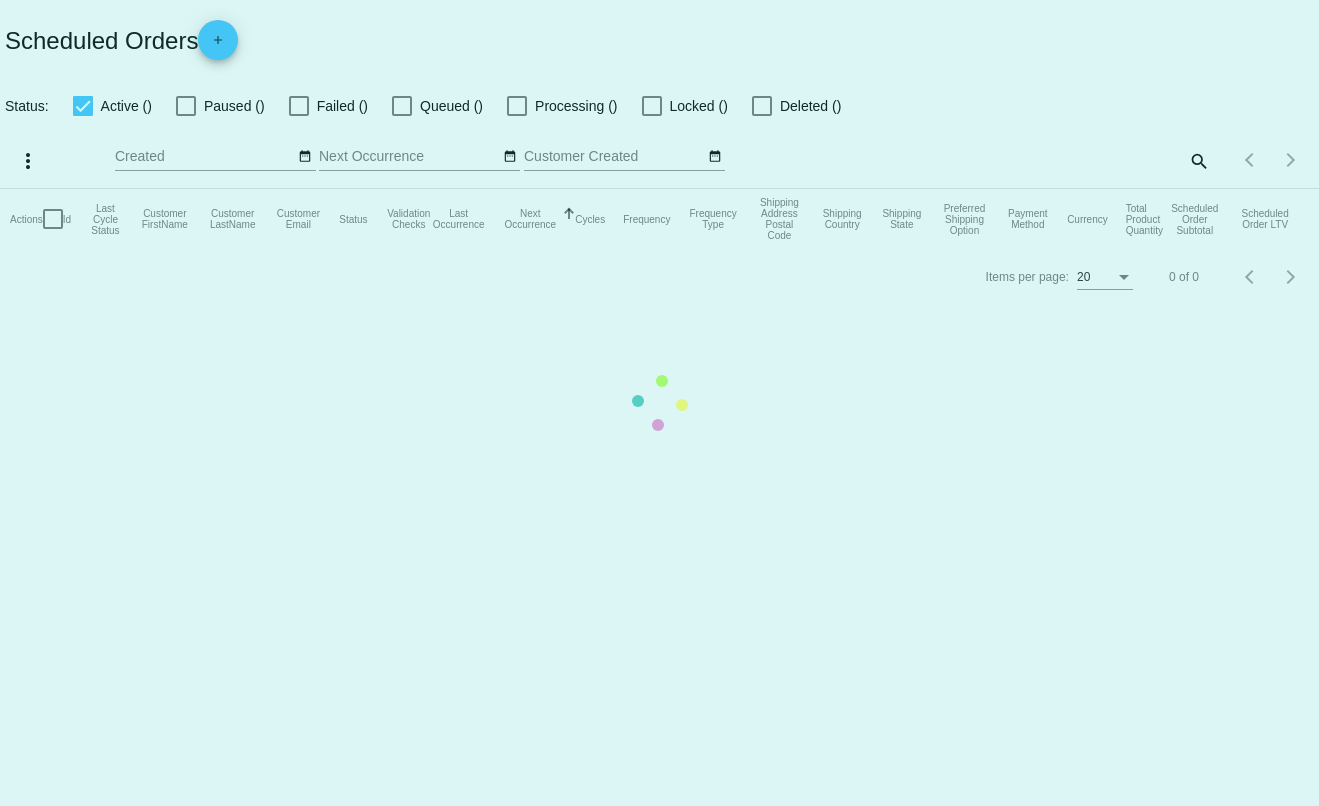 type on "08/06/2025 - 08/07/2025" 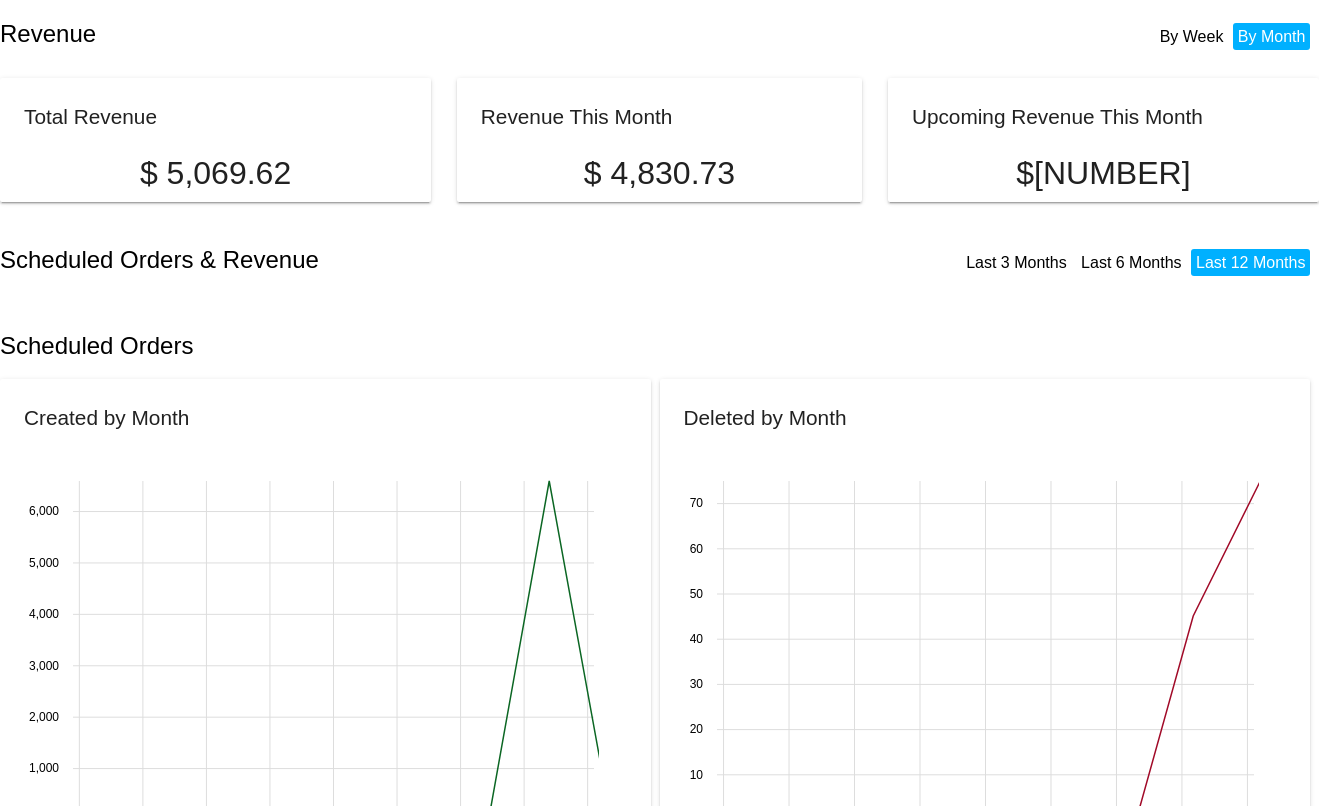 scroll, scrollTop: 0, scrollLeft: 0, axis: both 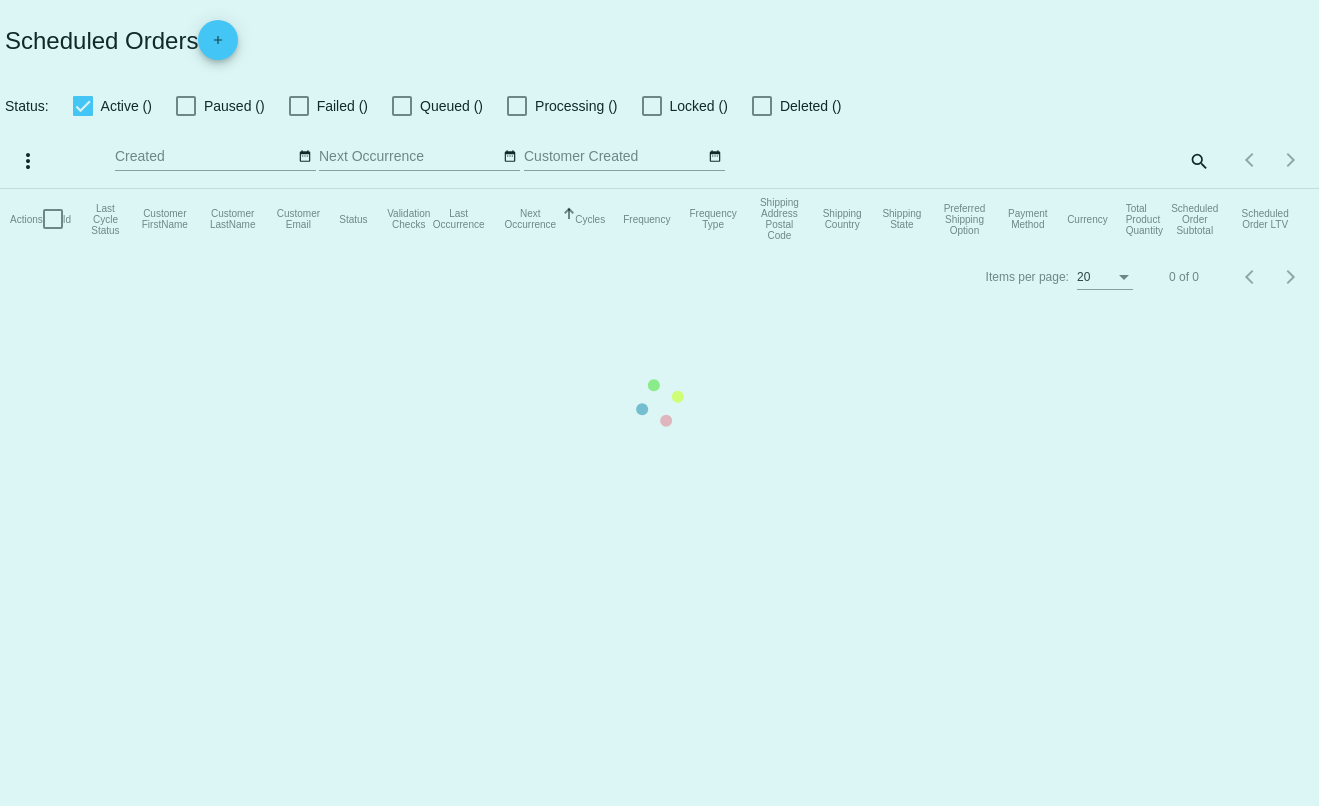 checkbox on "true" 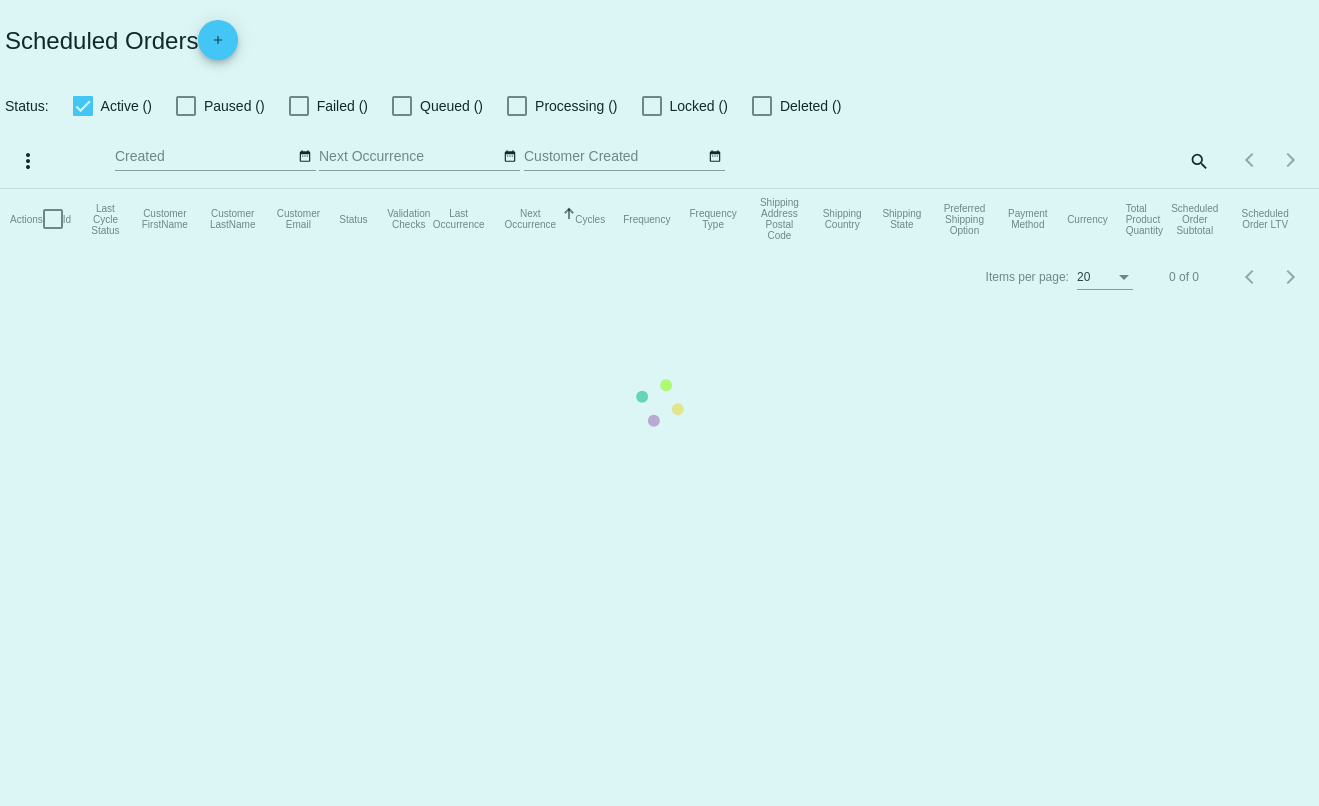checkbox on "true" 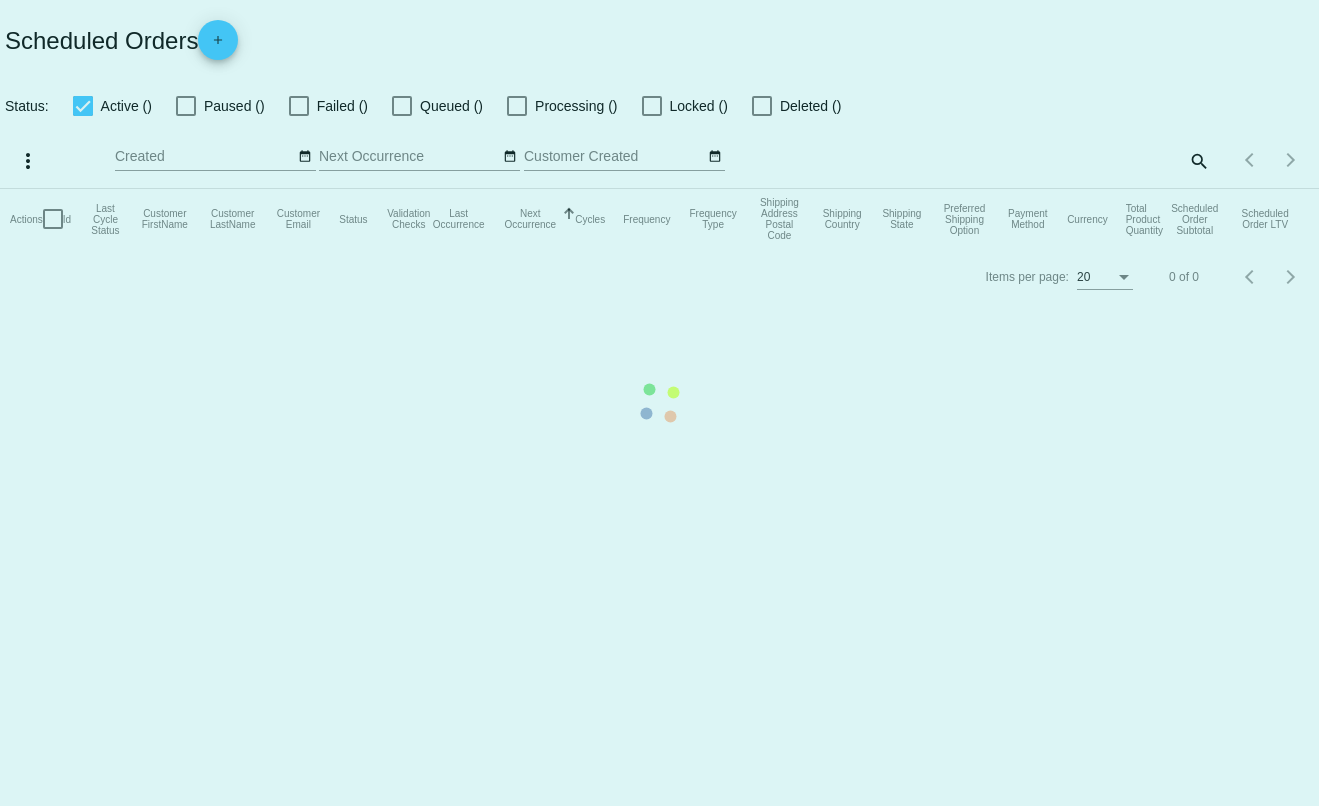 type on "08/06/2025 - 08/07/2025" 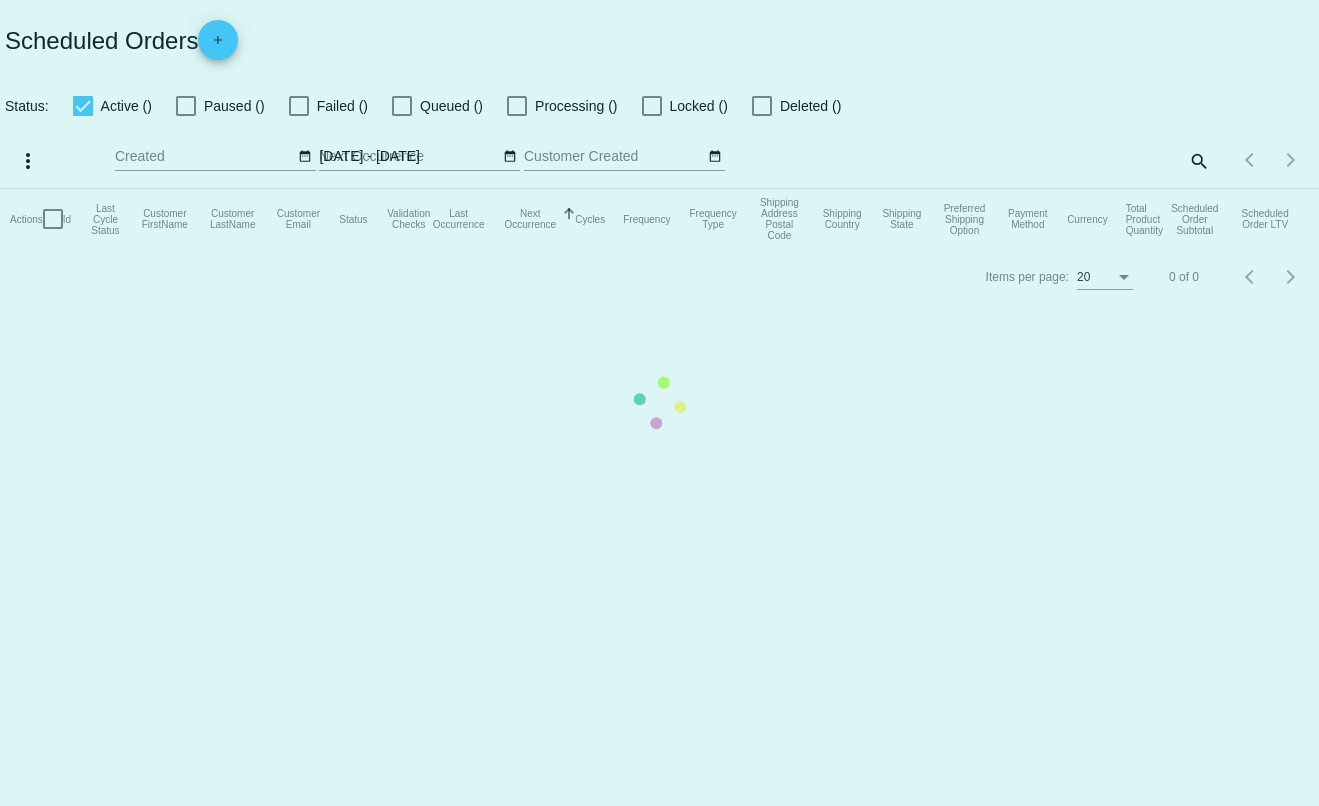 scroll, scrollTop: 0, scrollLeft: 0, axis: both 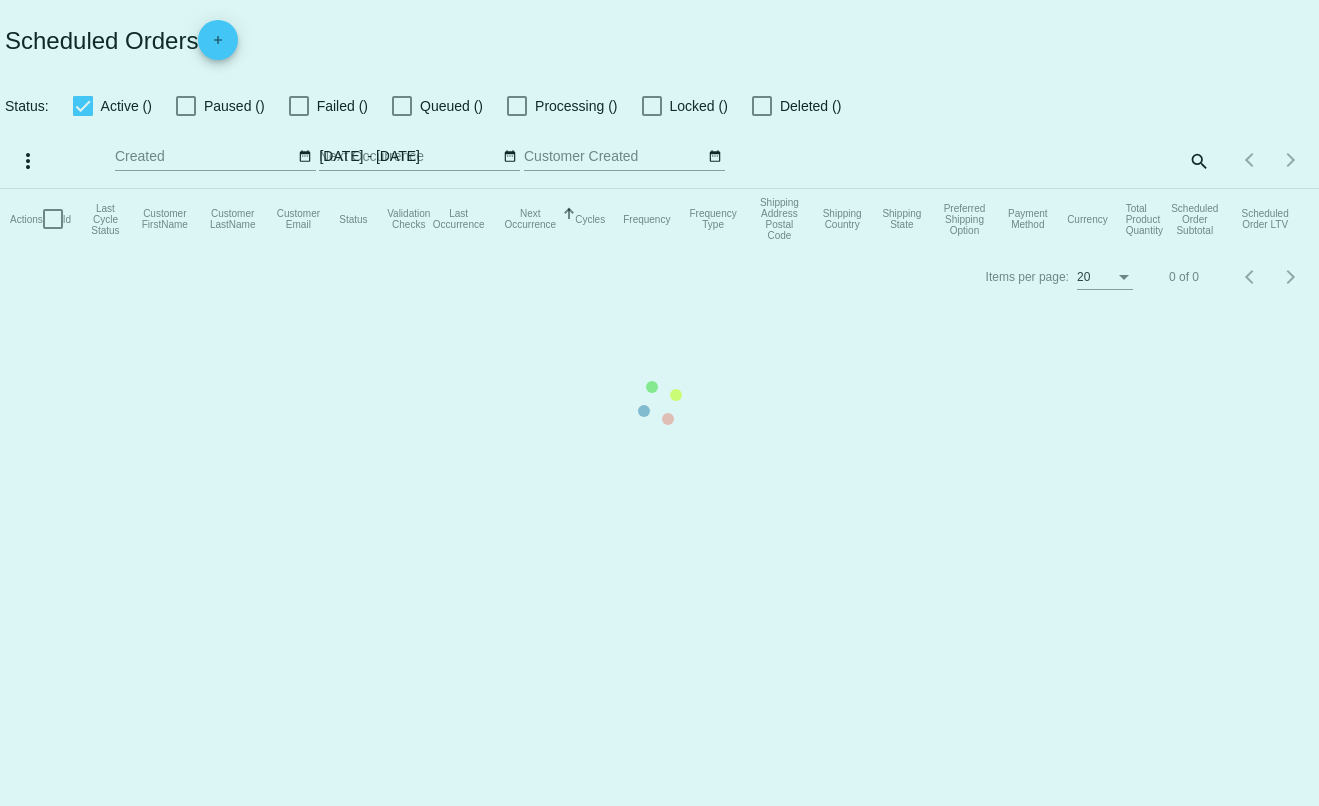 type on "[EMAIL]" 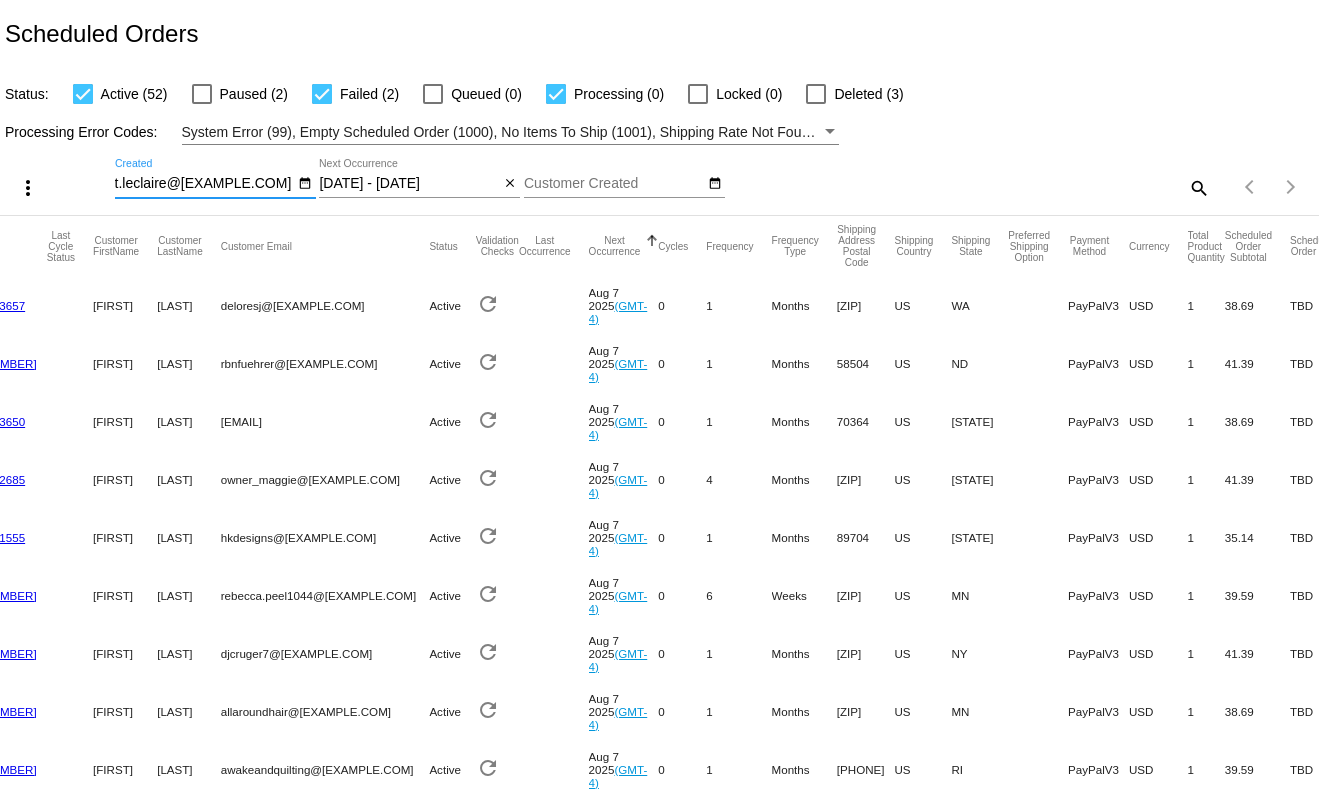 scroll, scrollTop: 0, scrollLeft: 0, axis: both 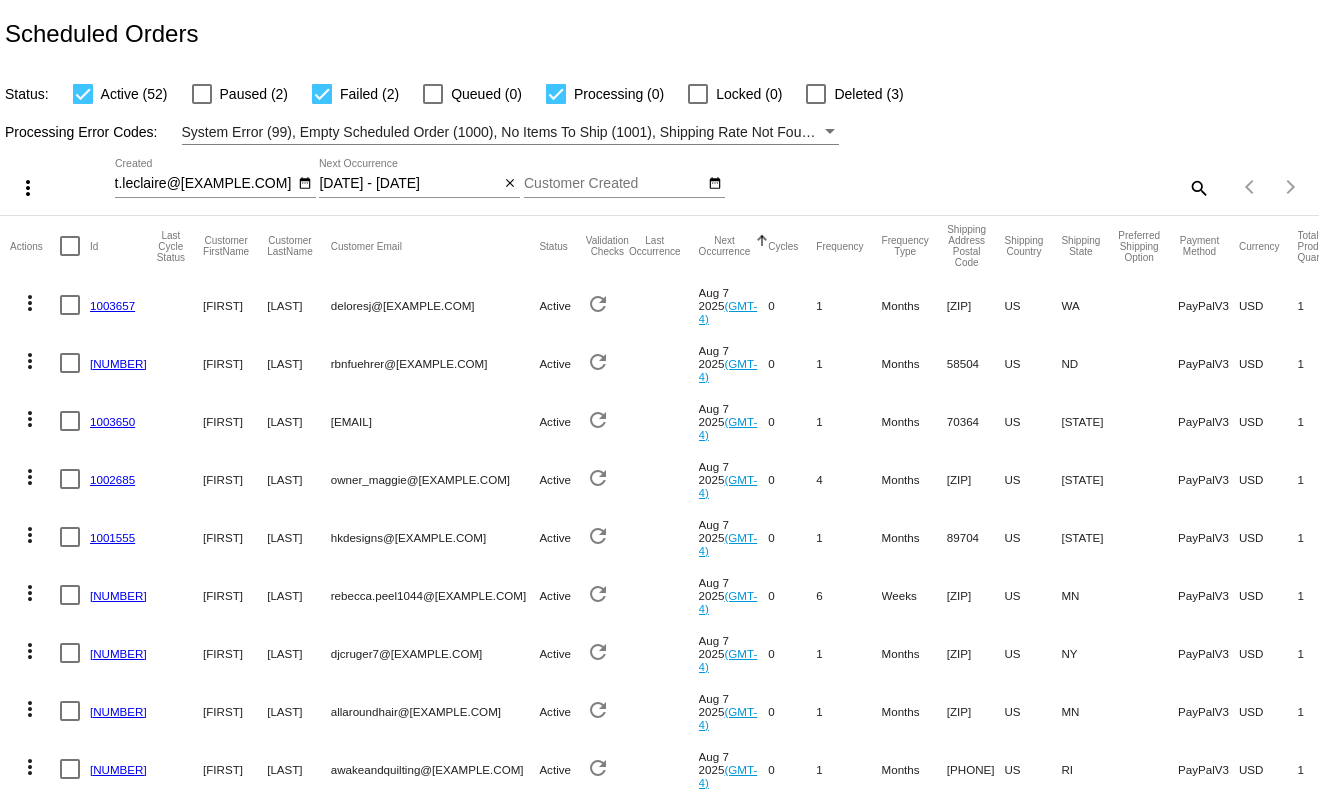 click on "1003657" 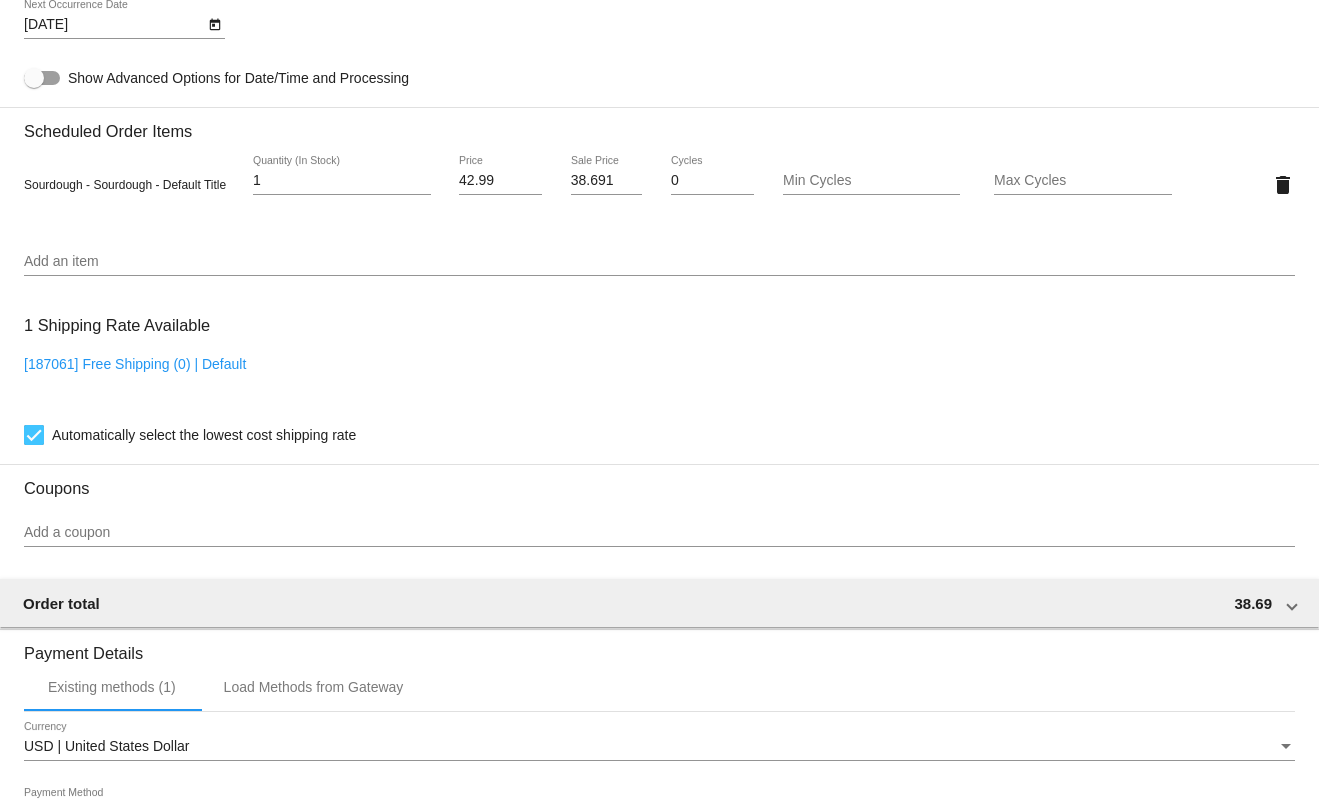 scroll, scrollTop: 1221, scrollLeft: 0, axis: vertical 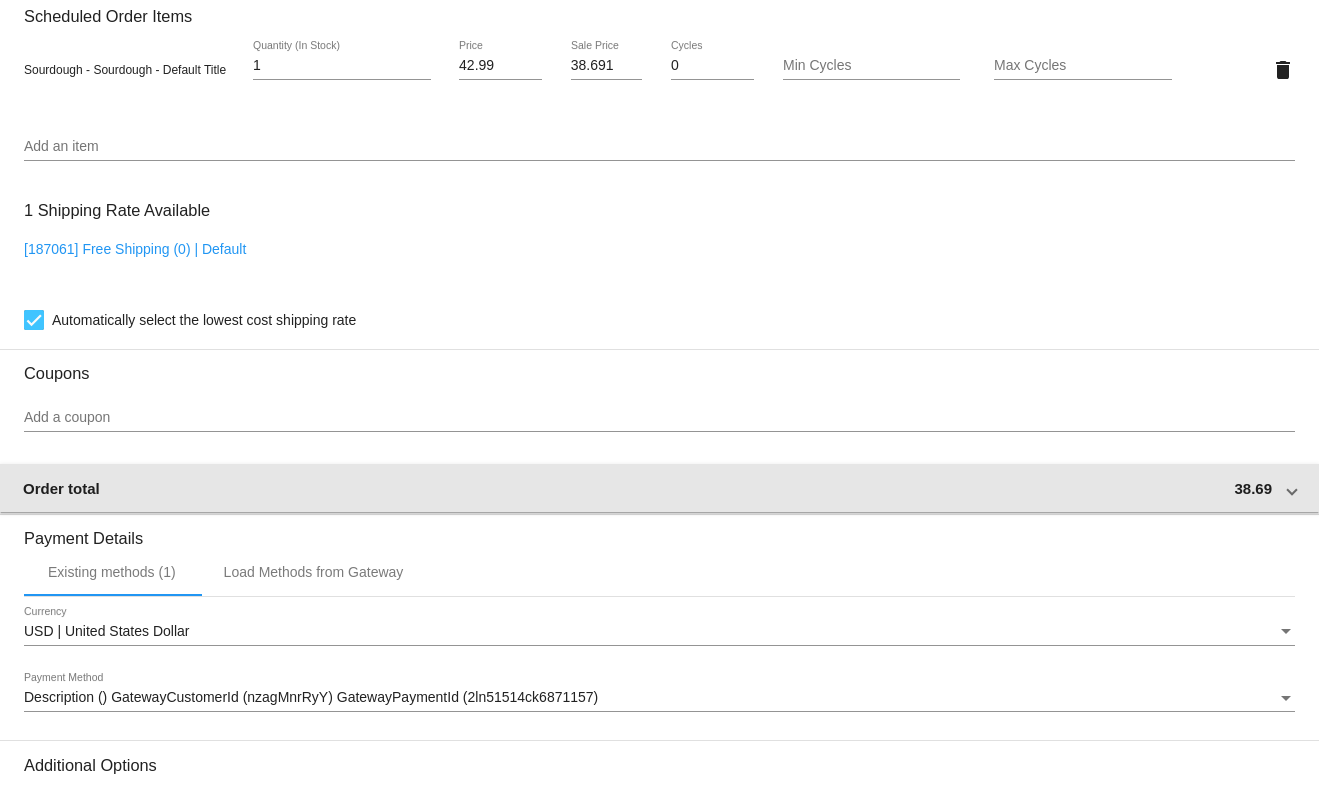 click on "Order total
38.69" at bounding box center (659, 488) 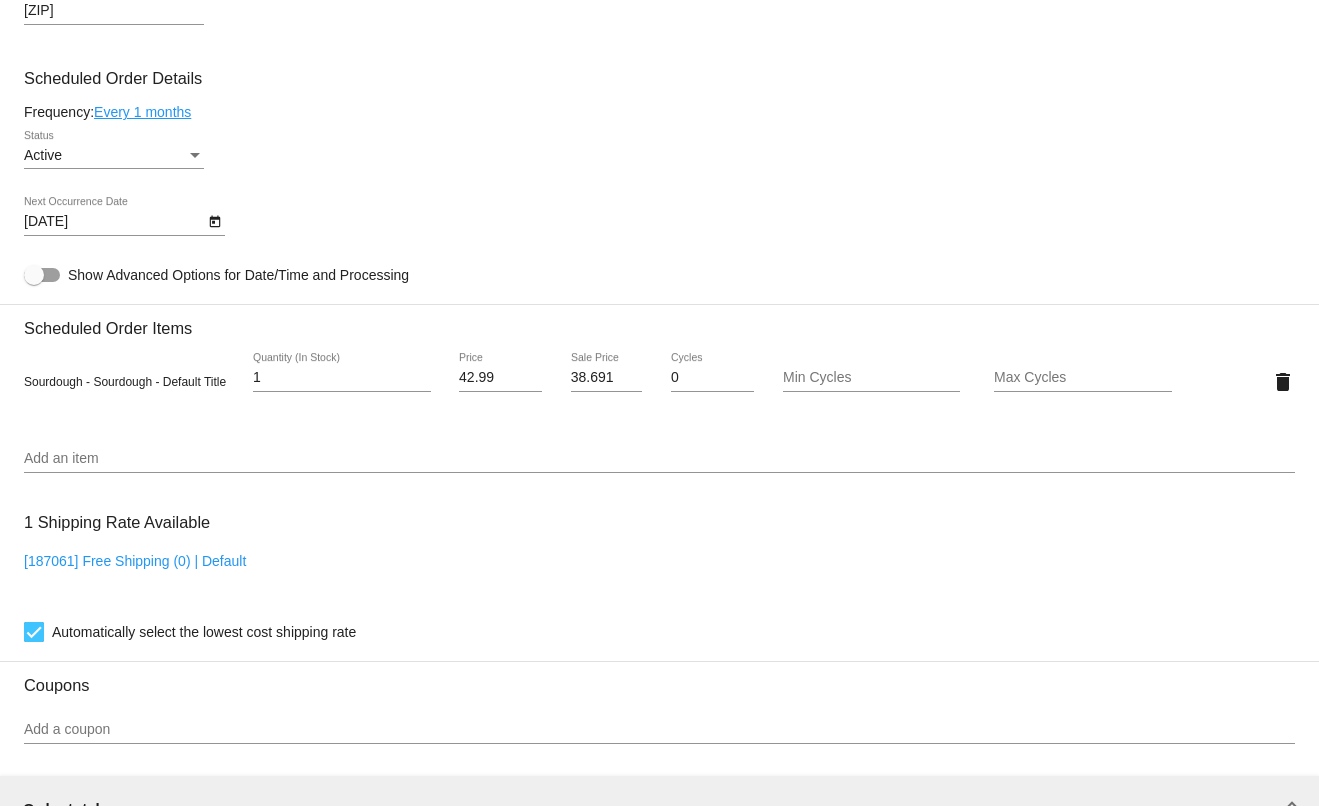 scroll, scrollTop: 721, scrollLeft: 0, axis: vertical 